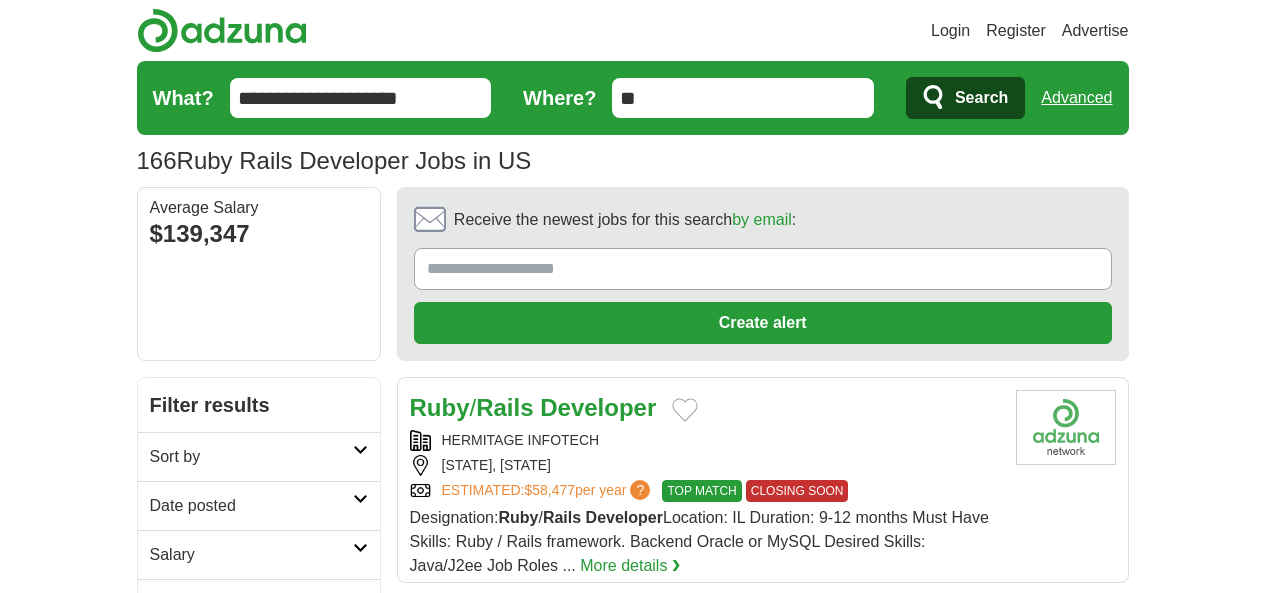 scroll, scrollTop: 0, scrollLeft: 0, axis: both 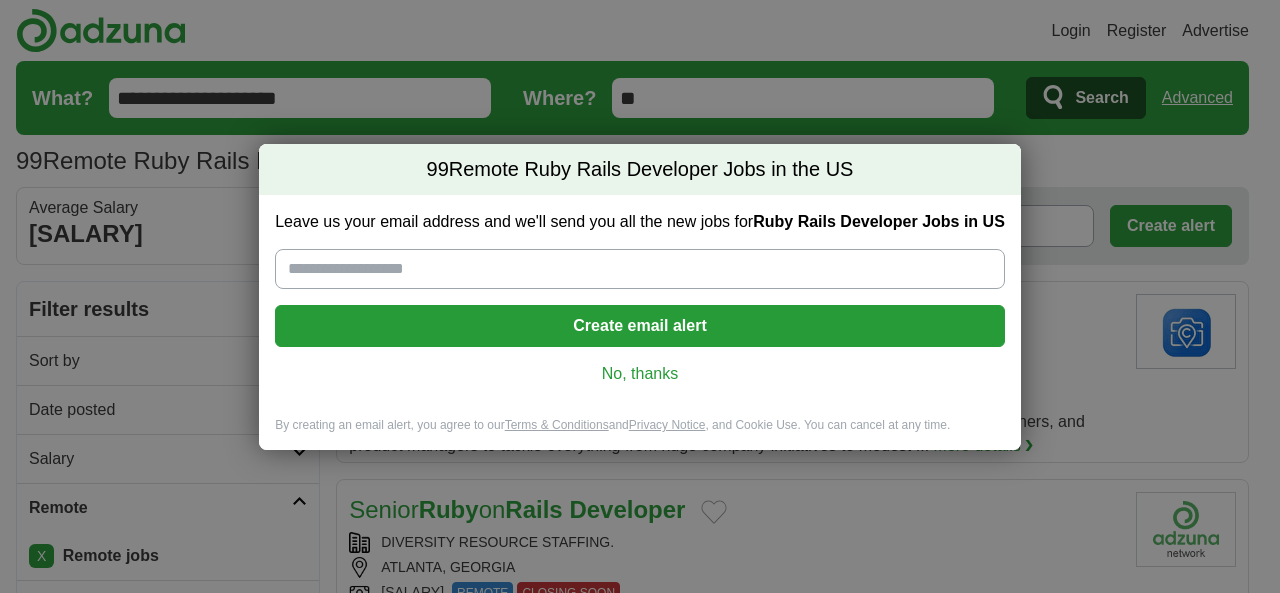 click on "No, thanks" at bounding box center [640, 374] 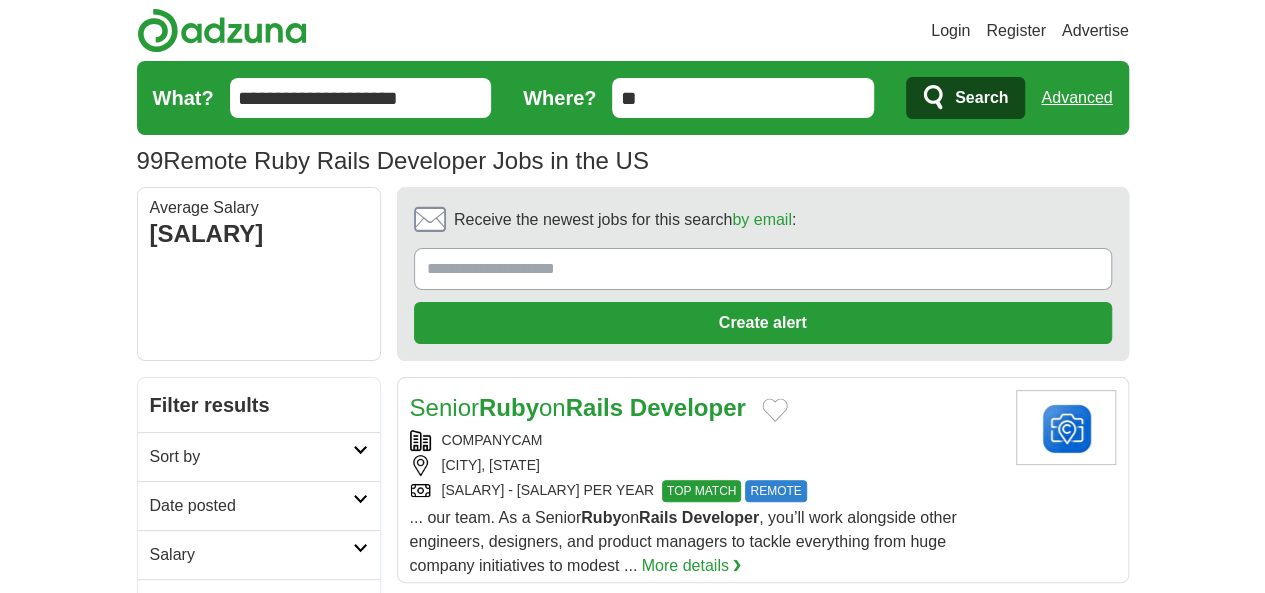 click on "Date posted" at bounding box center [251, 506] 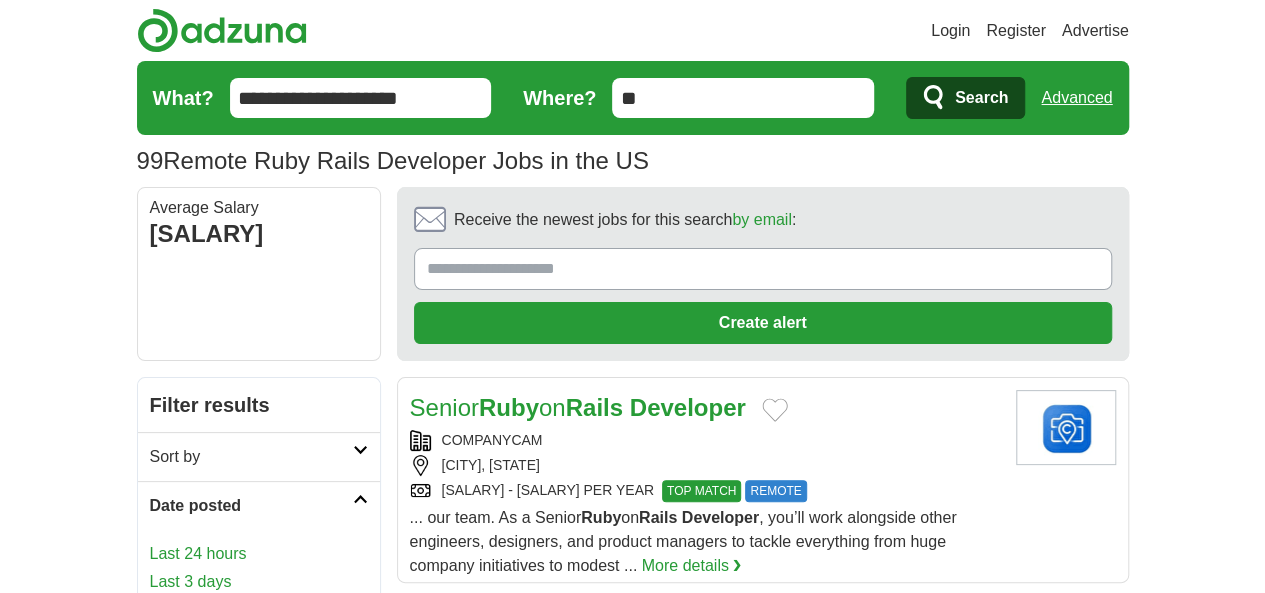 click on "Last 24 hours" at bounding box center (259, 554) 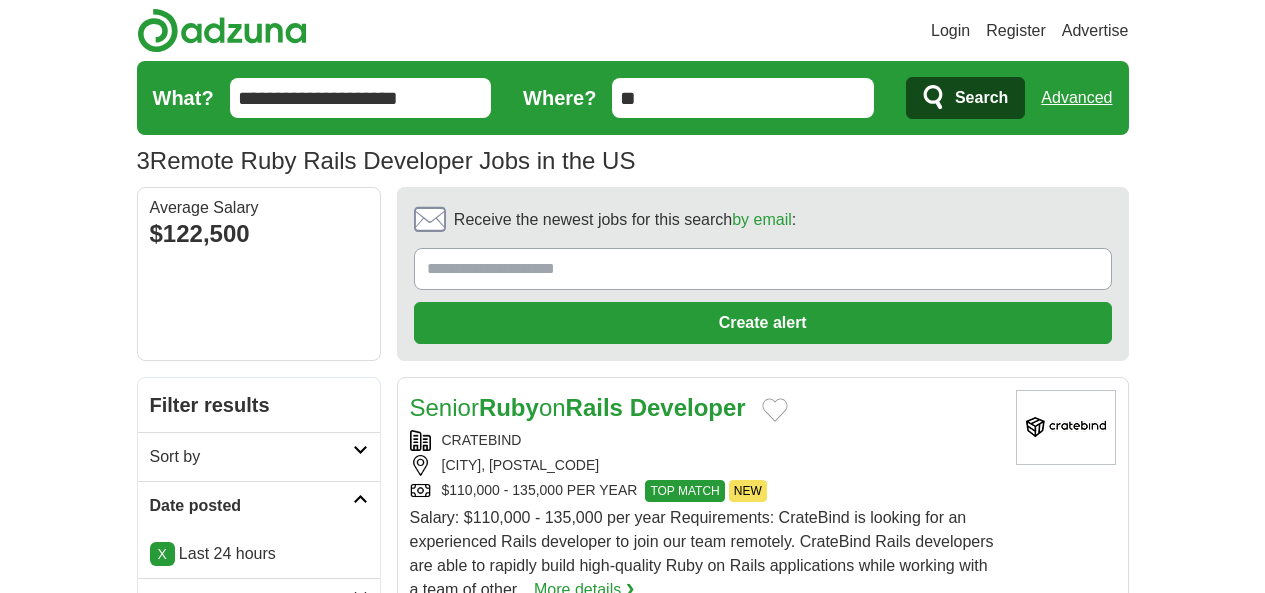 scroll, scrollTop: 0, scrollLeft: 0, axis: both 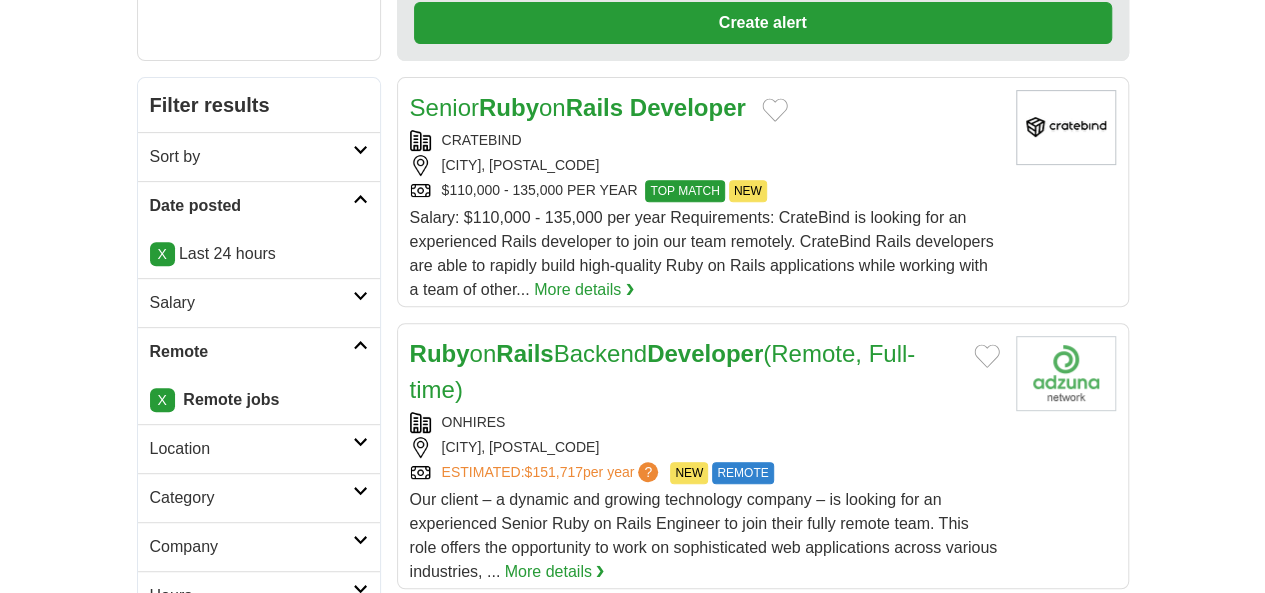 click on "SAN FRANCISCO, 94103" at bounding box center [705, 447] 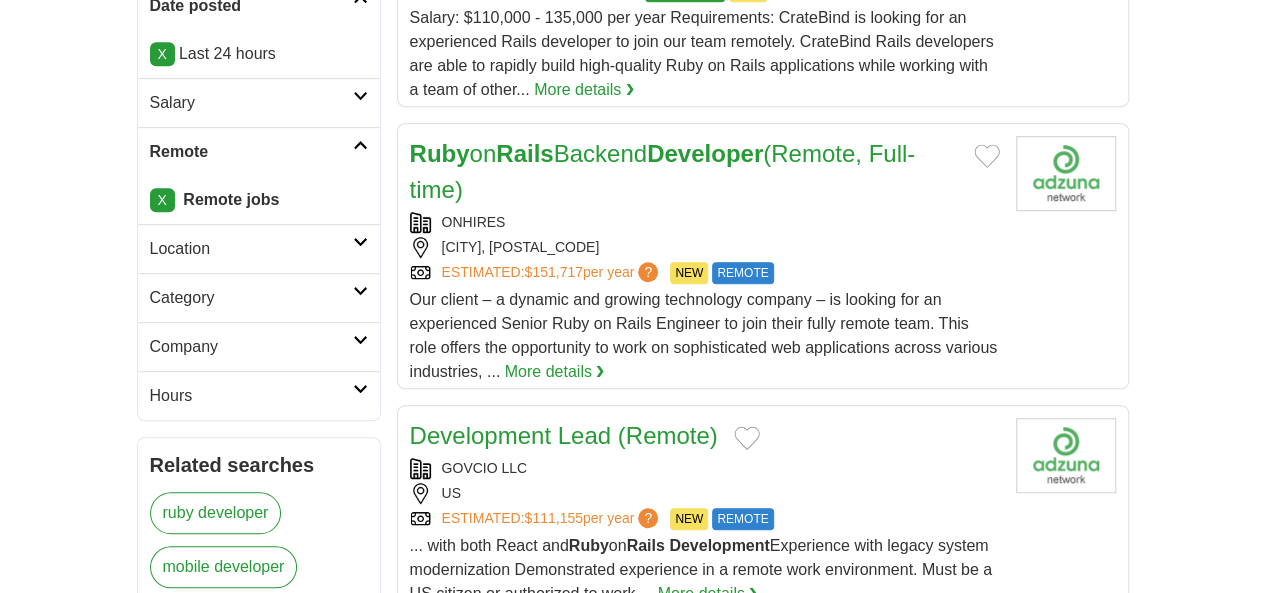 scroll, scrollTop: 0, scrollLeft: 0, axis: both 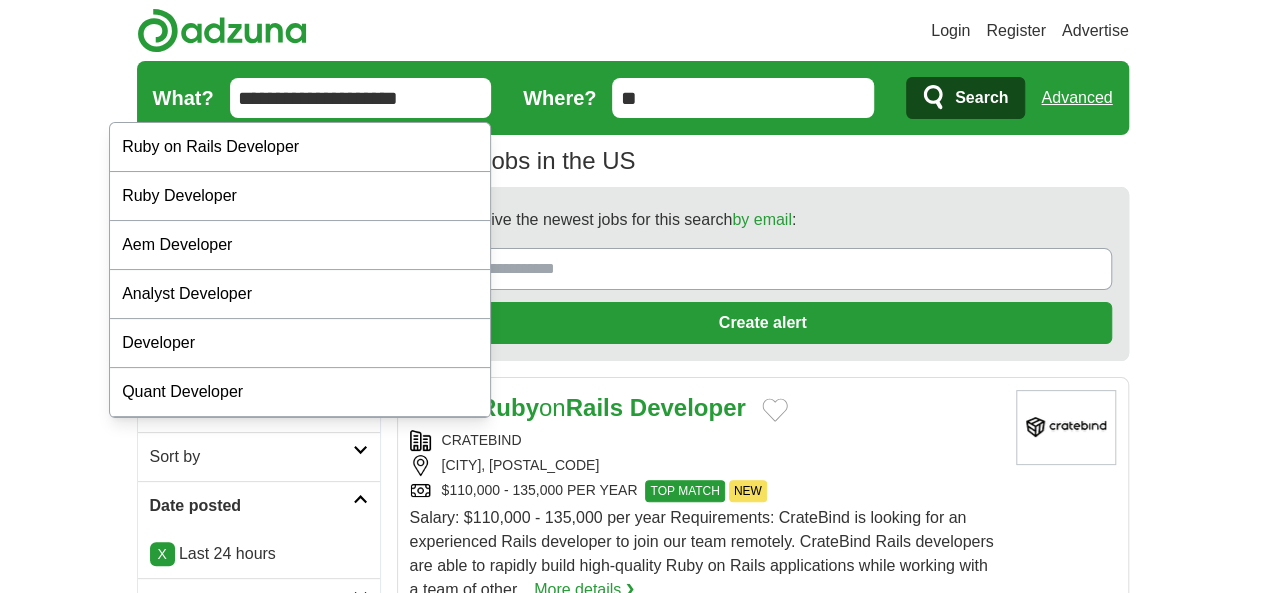 drag, startPoint x: 435, startPoint y: 103, endPoint x: 63, endPoint y: 115, distance: 372.1935 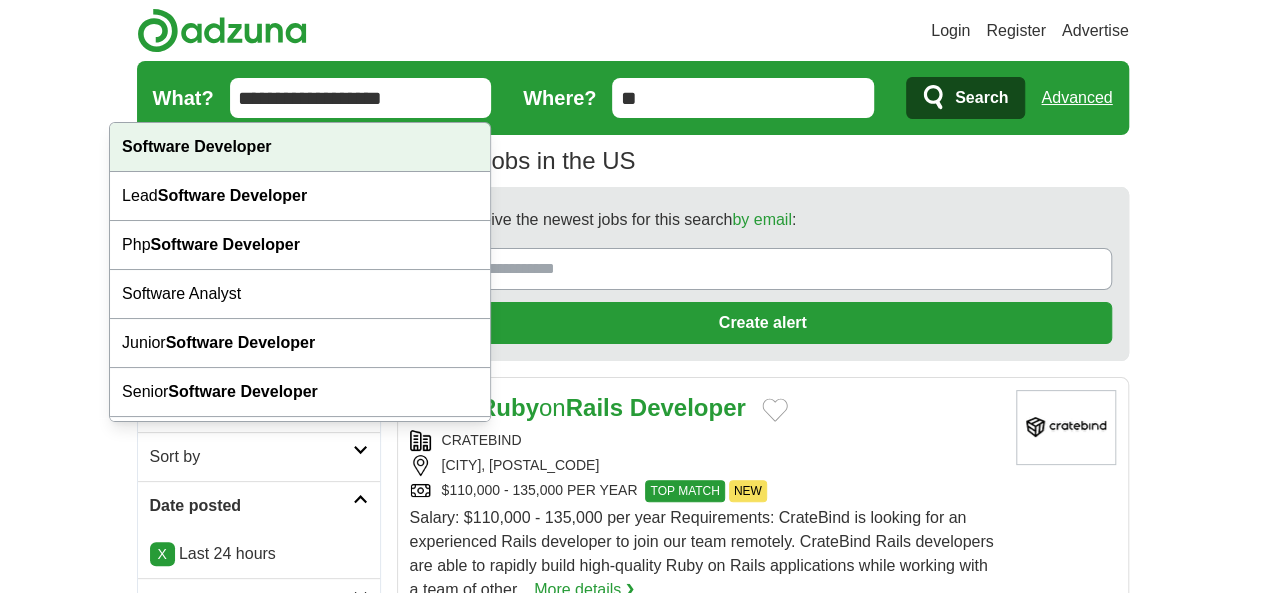 type on "**********" 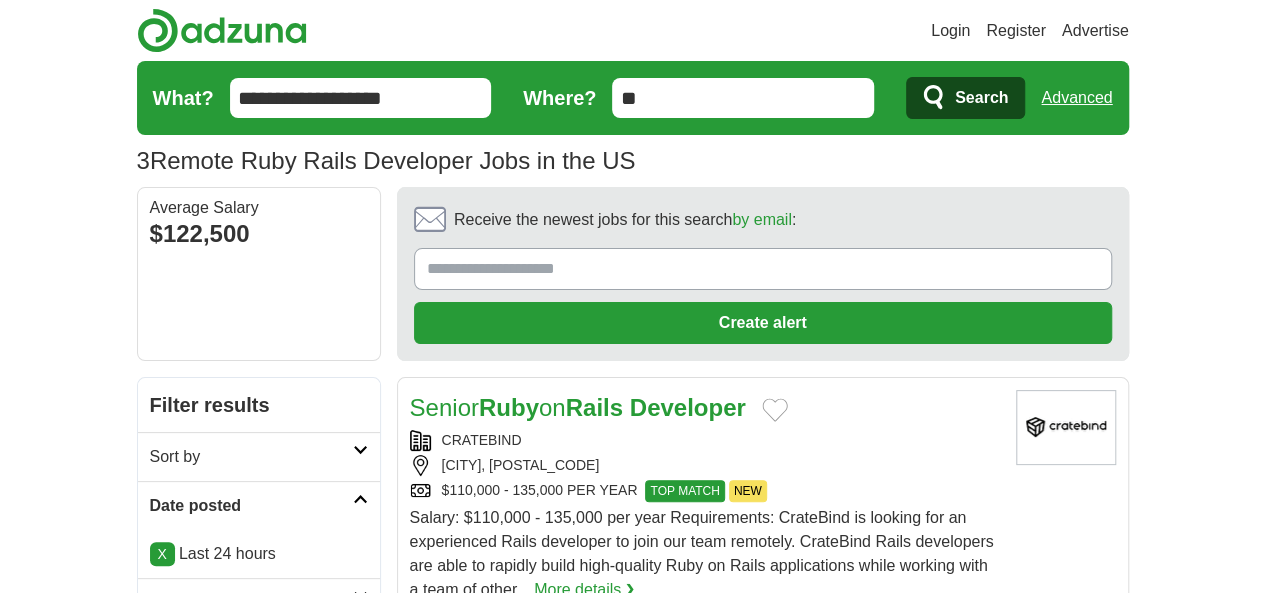 click on "Search" at bounding box center (965, 98) 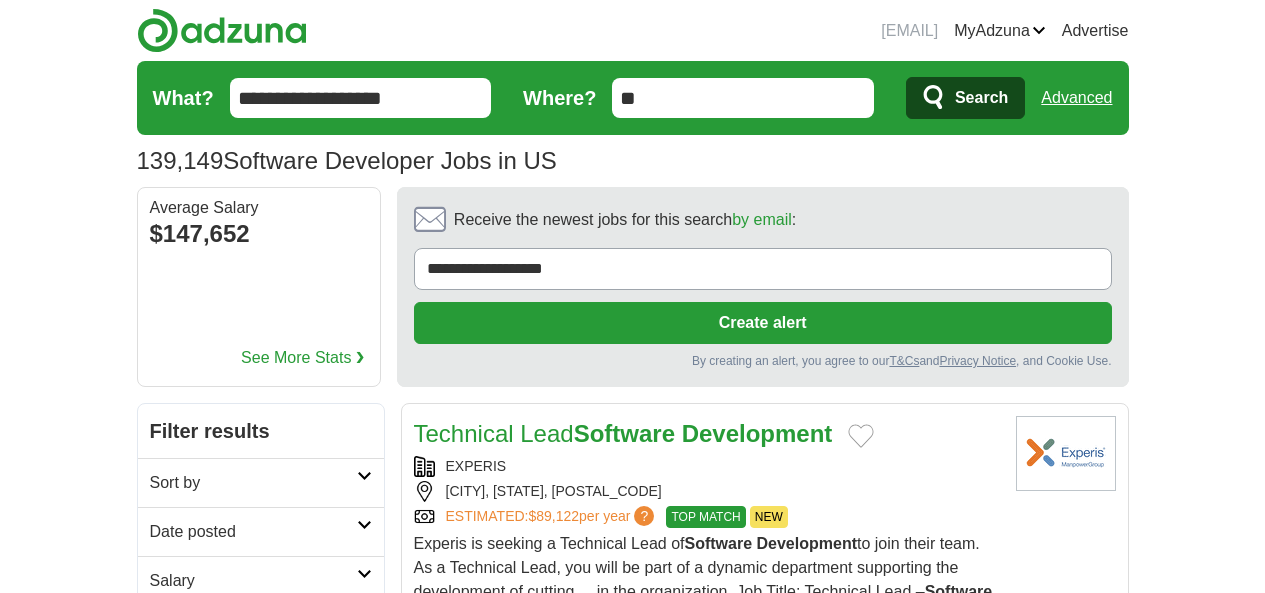 scroll, scrollTop: 100, scrollLeft: 0, axis: vertical 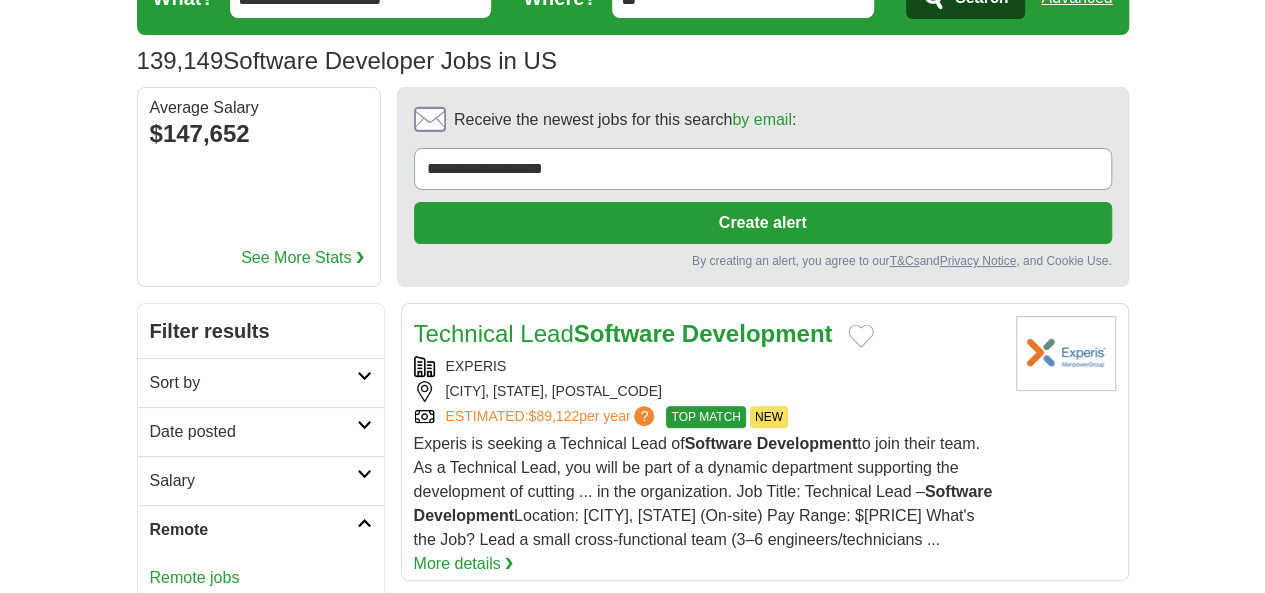 click on "Remote jobs" at bounding box center (195, 577) 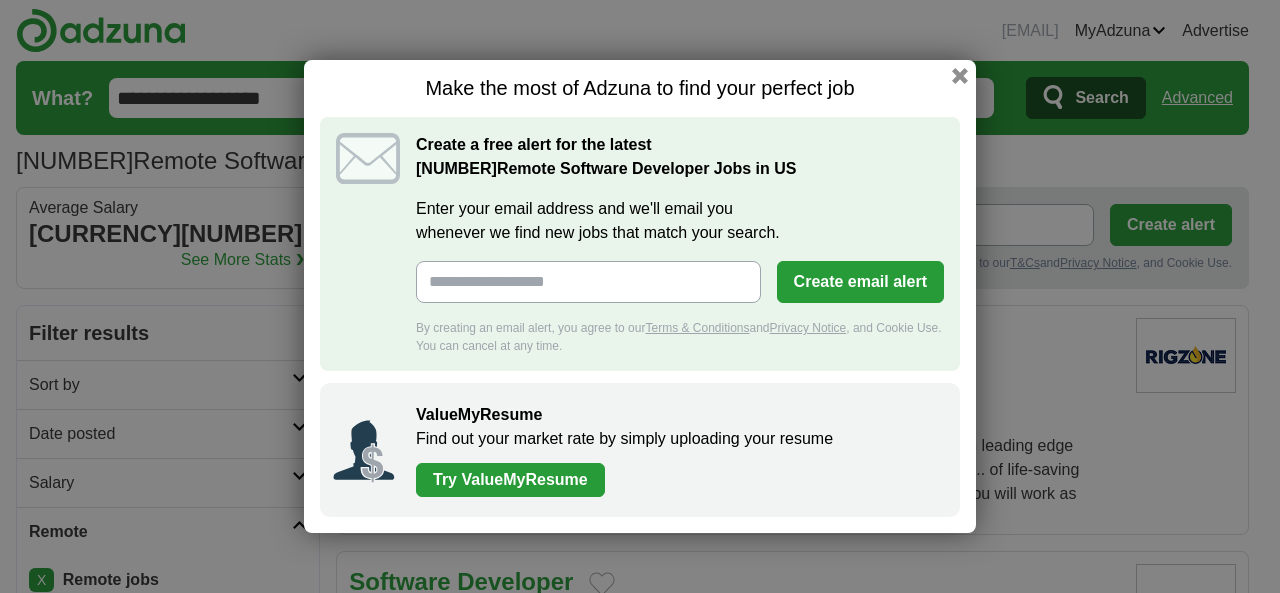 scroll, scrollTop: 0, scrollLeft: 0, axis: both 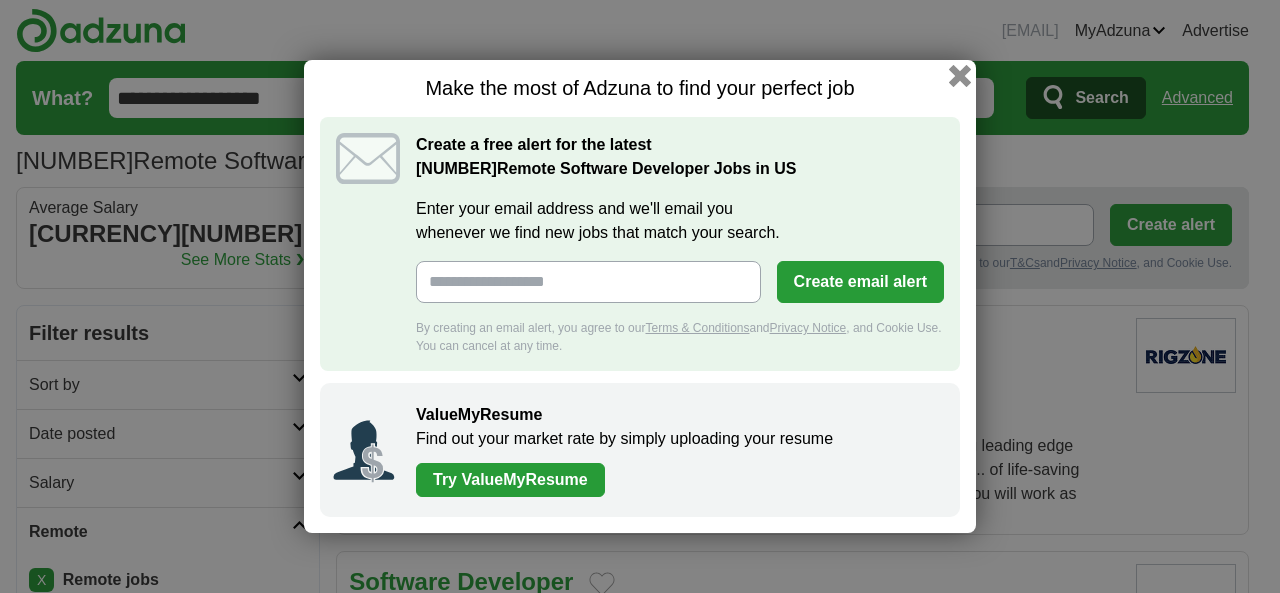 click at bounding box center [960, 76] 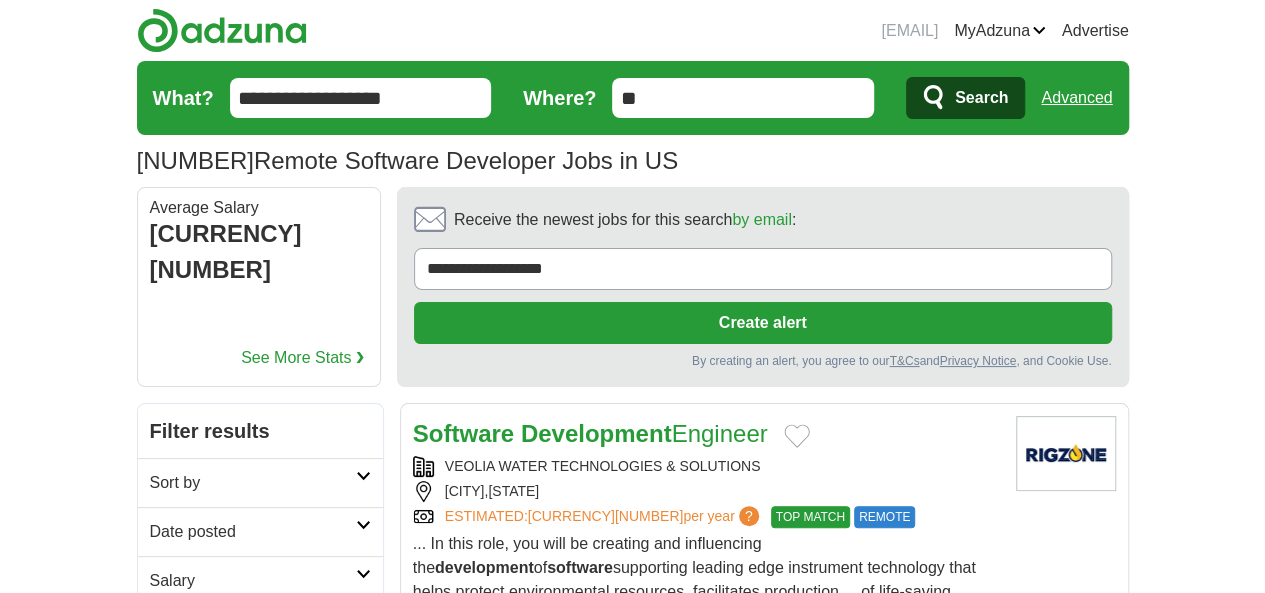 click on "Date posted" at bounding box center [253, 532] 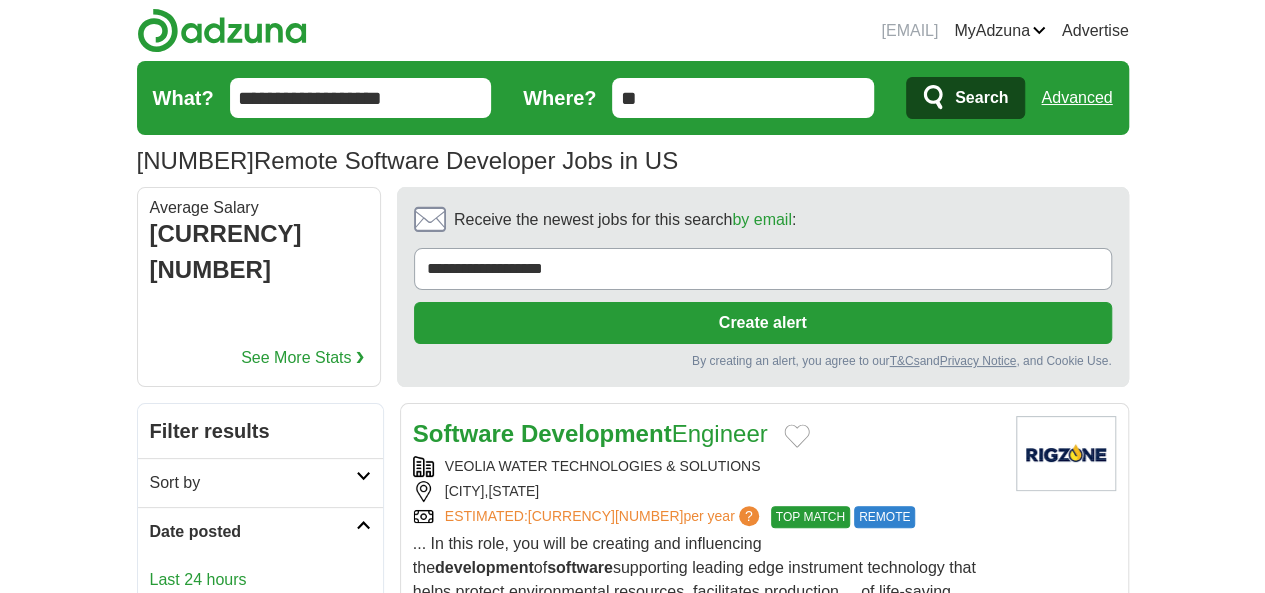 click on "Last 24 hours" at bounding box center [260, 580] 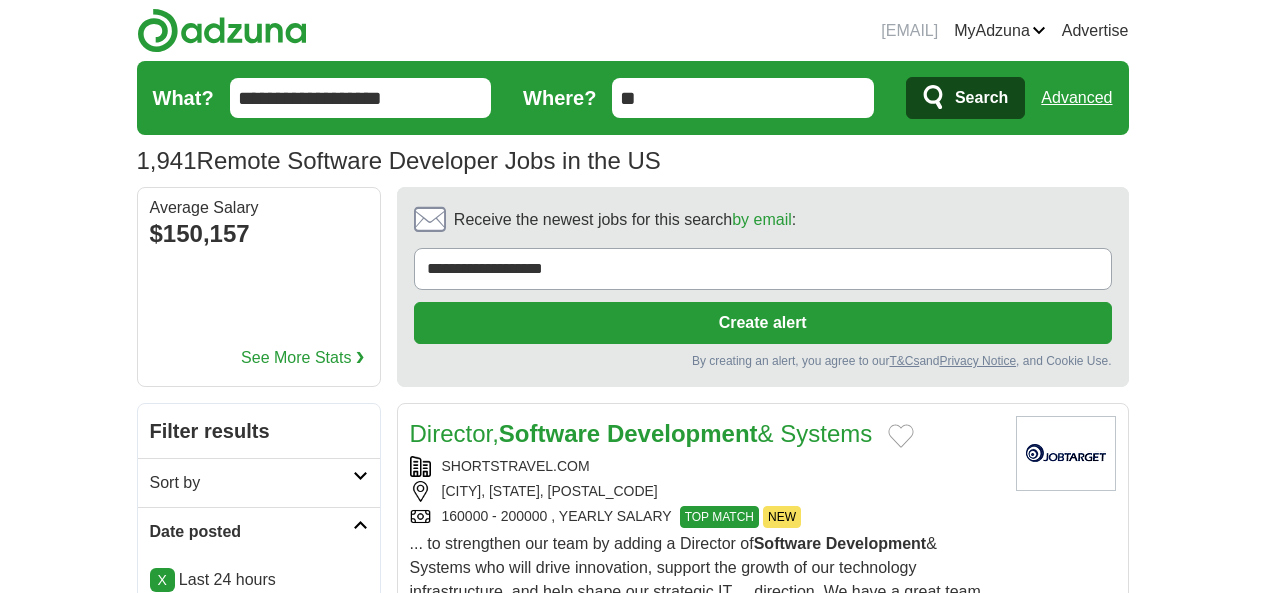 scroll, scrollTop: 0, scrollLeft: 0, axis: both 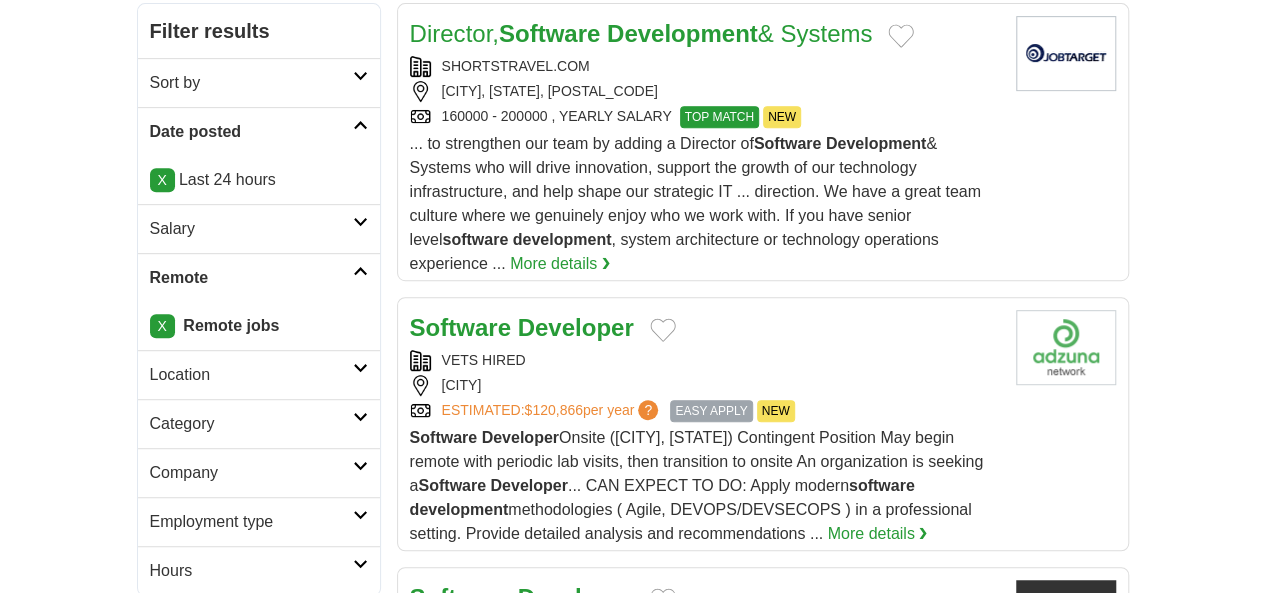 click on "VETS HIRED
BOULDER
ESTIMATED:
$120,866
per year
?
EASY APPLY NEW" at bounding box center (705, 386) 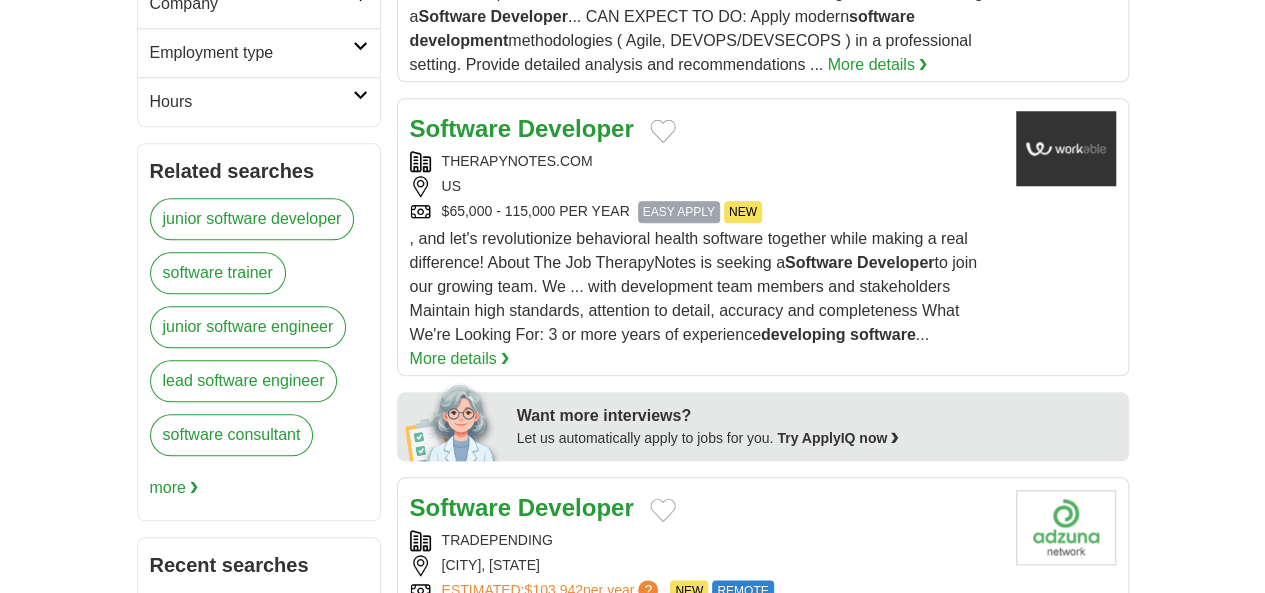 scroll, scrollTop: 900, scrollLeft: 0, axis: vertical 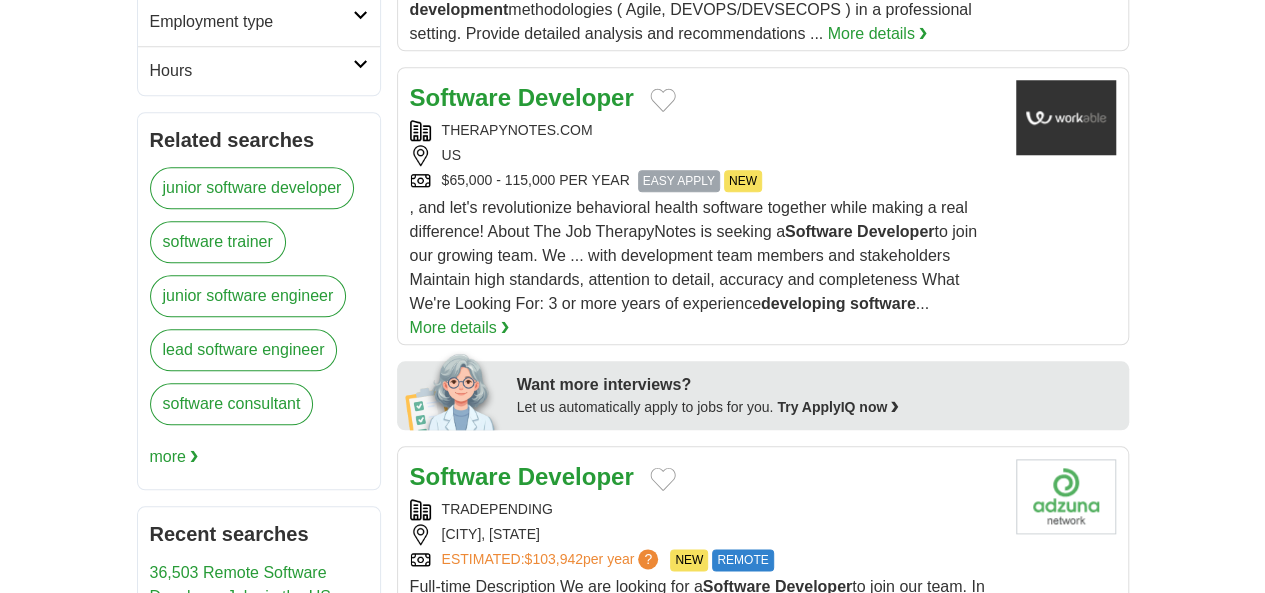 click on "TRADEPENDING" at bounding box center (705, 509) 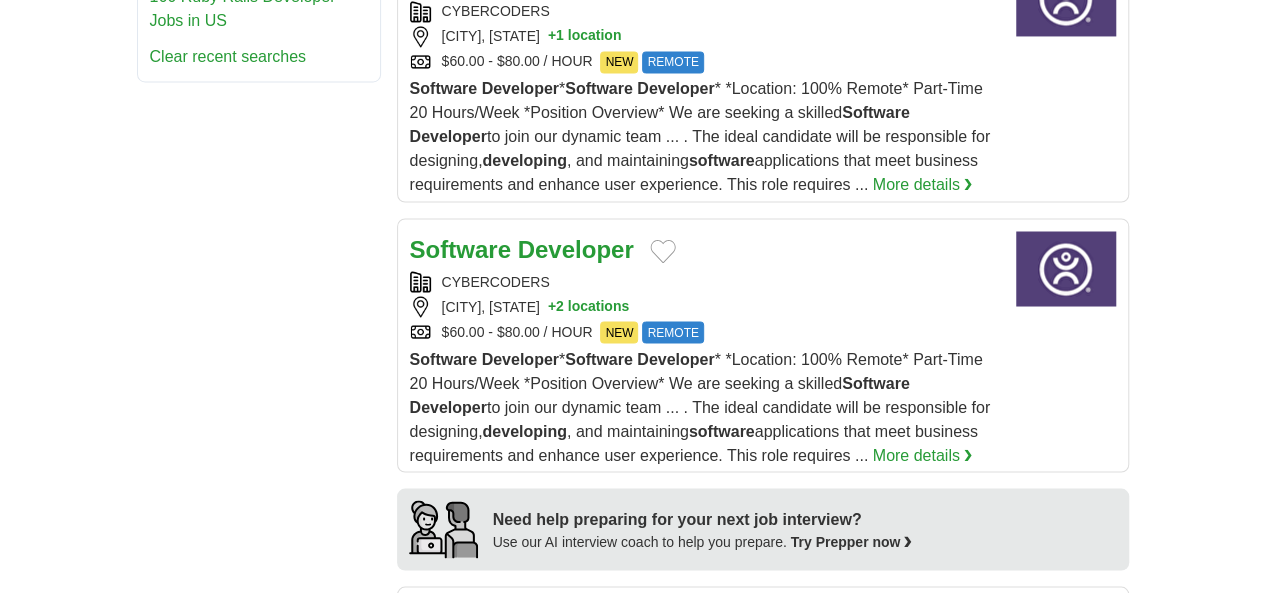 scroll, scrollTop: 1800, scrollLeft: 0, axis: vertical 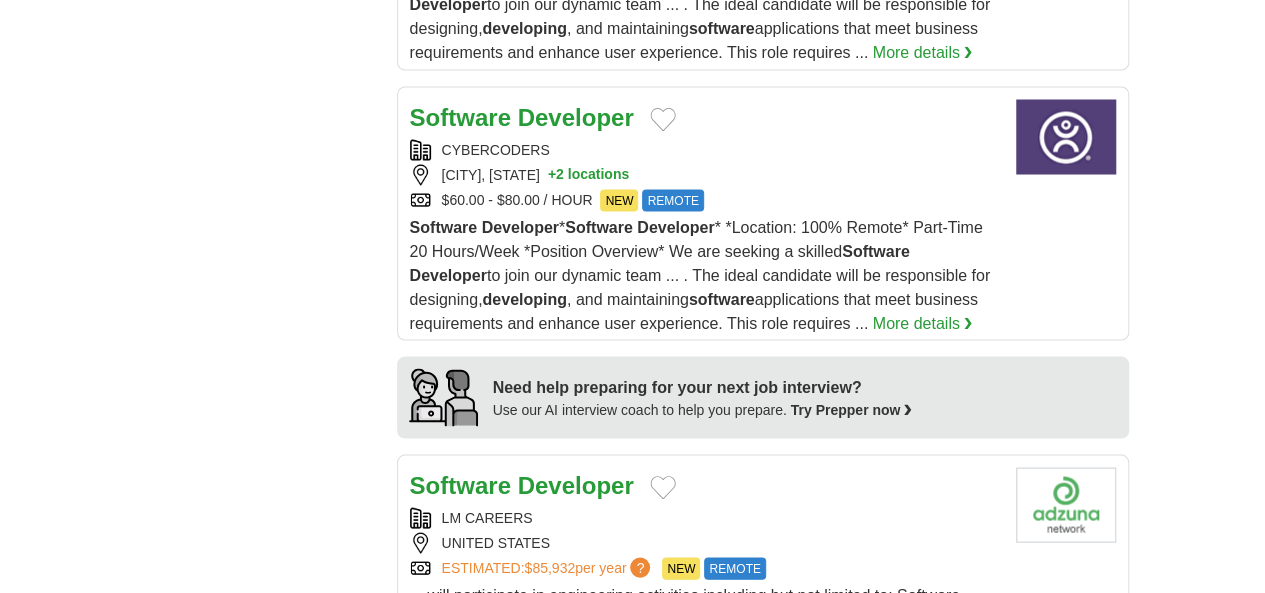 click on "LM CAREERS" at bounding box center (705, 517) 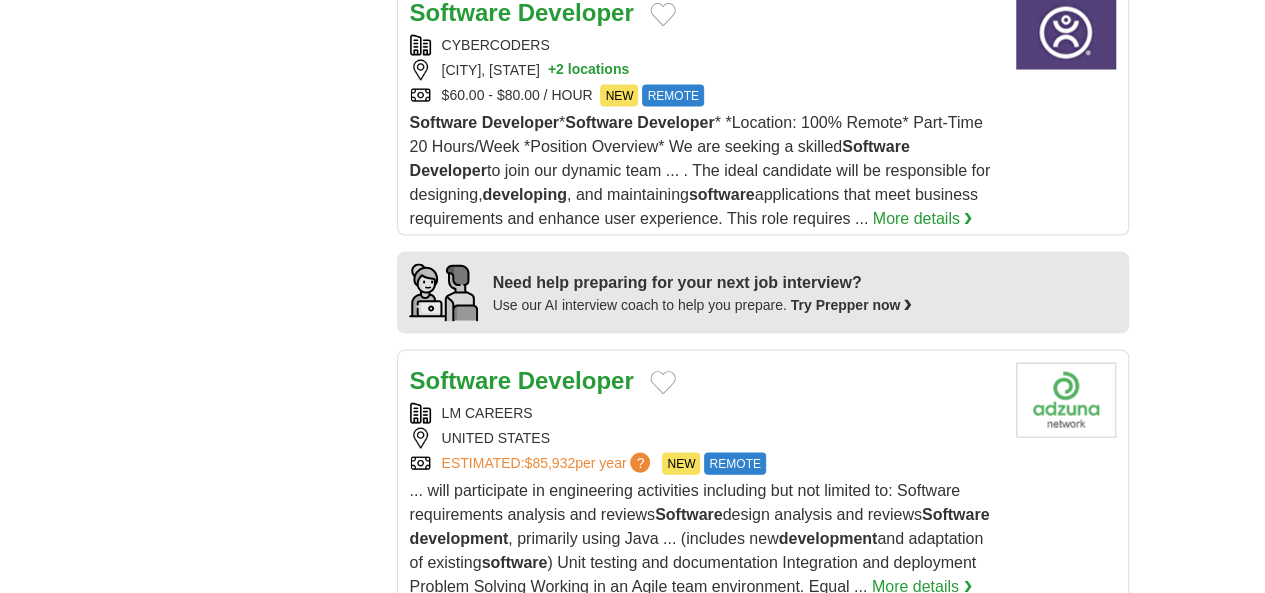 scroll, scrollTop: 2100, scrollLeft: 0, axis: vertical 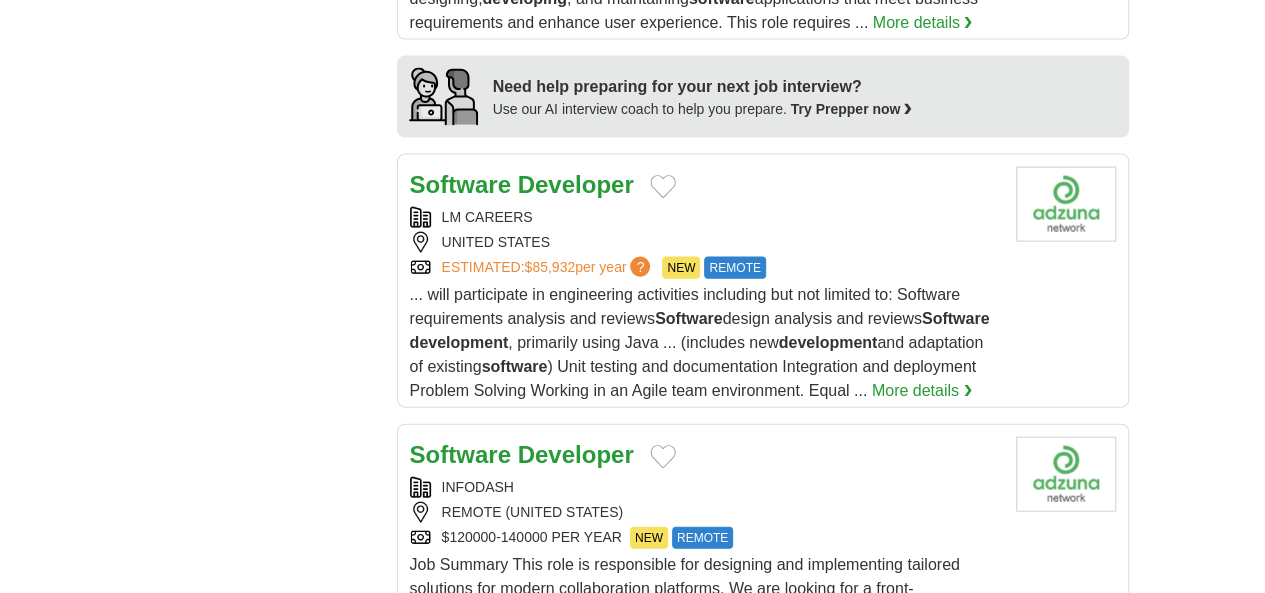 click on "INFODASH" at bounding box center (705, 487) 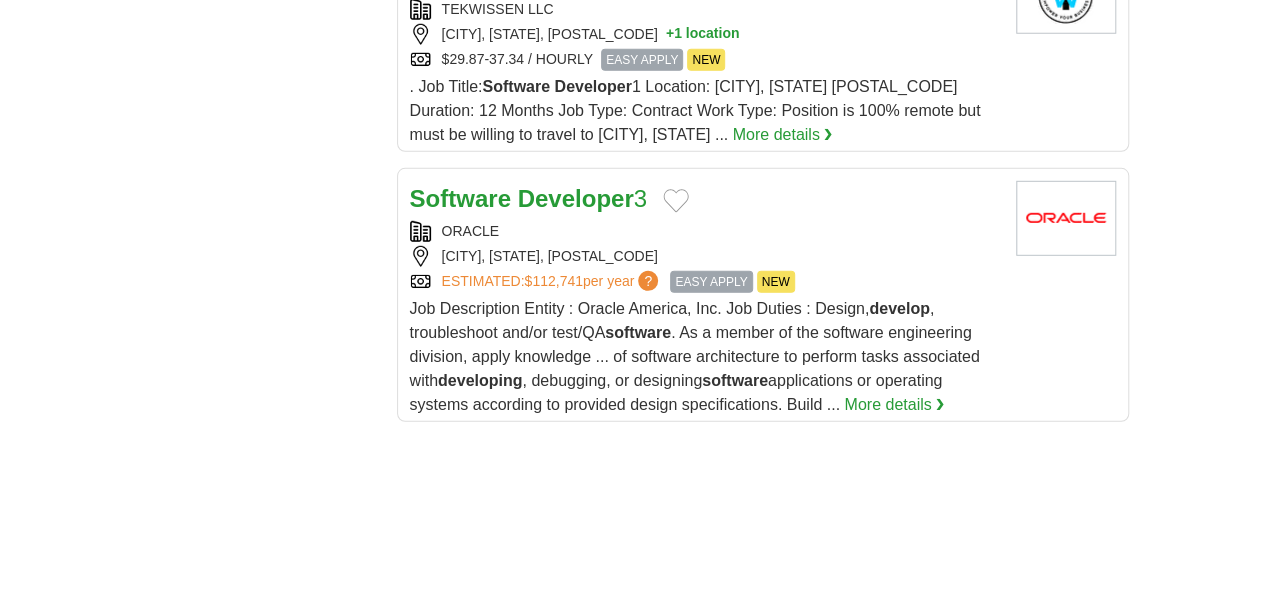 scroll, scrollTop: 3000, scrollLeft: 0, axis: vertical 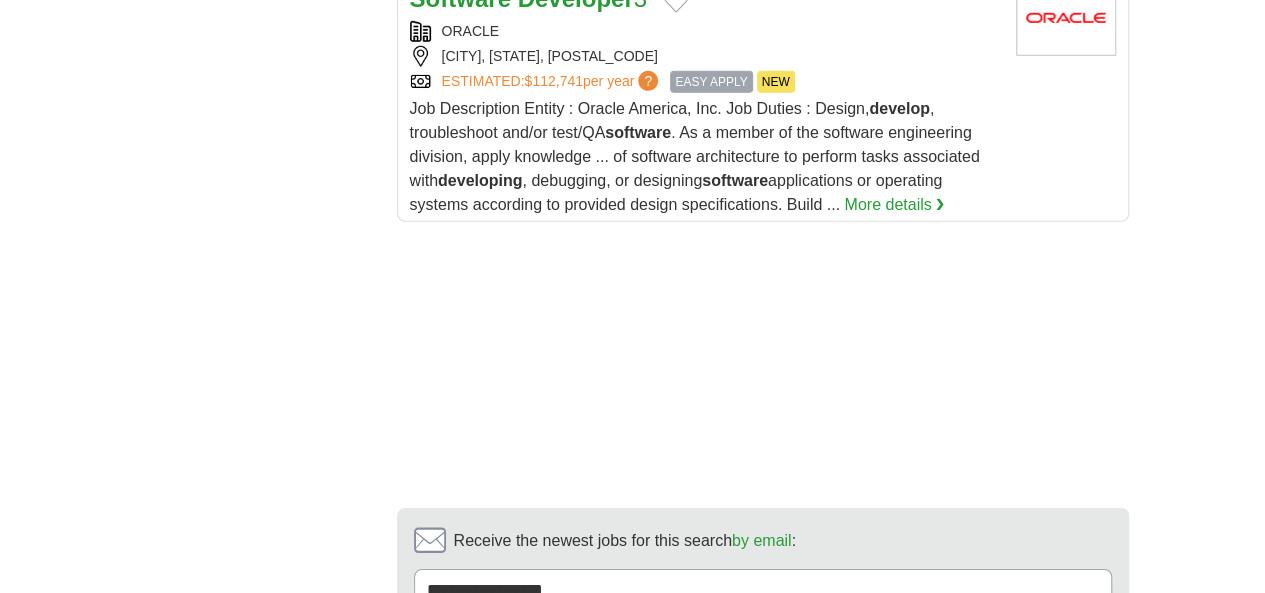 drag, startPoint x: 639, startPoint y: 263, endPoint x: 677, endPoint y: 191, distance: 81.41253 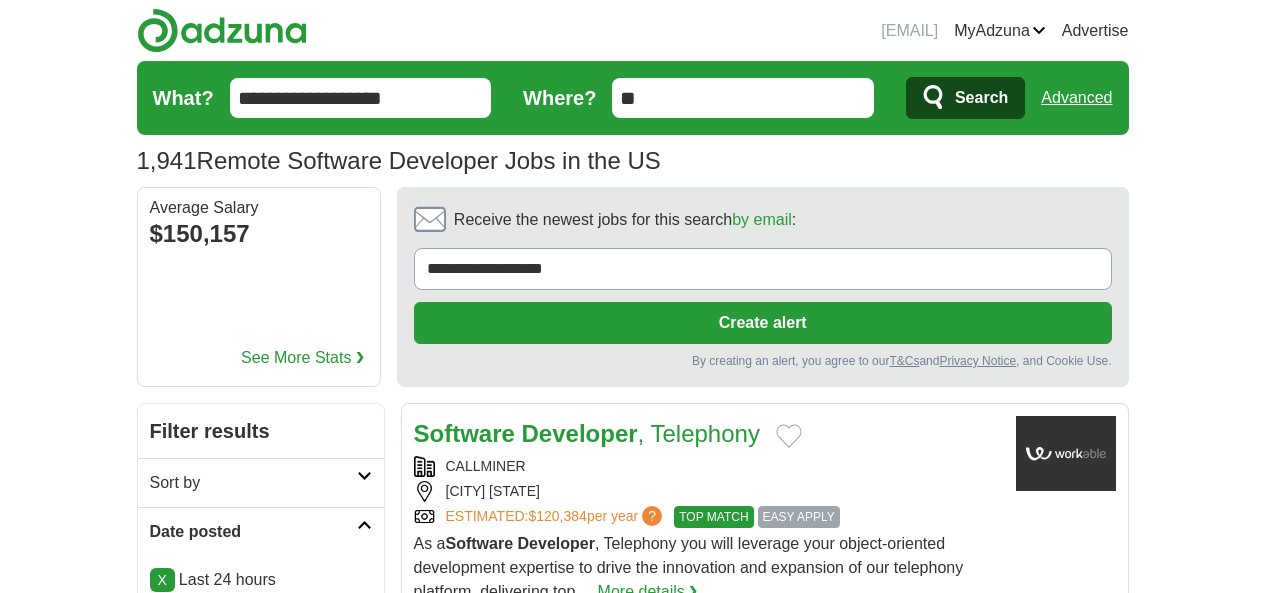 scroll, scrollTop: 0, scrollLeft: 0, axis: both 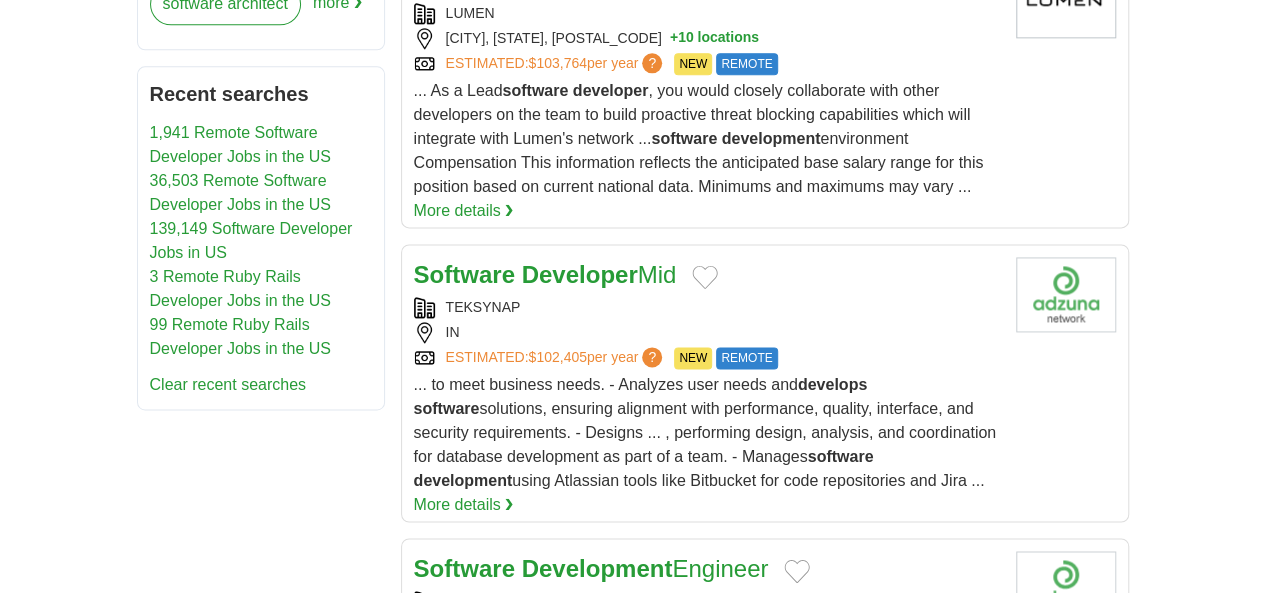click on "CLEARWATER ANALYTICS" at bounding box center [707, 601] 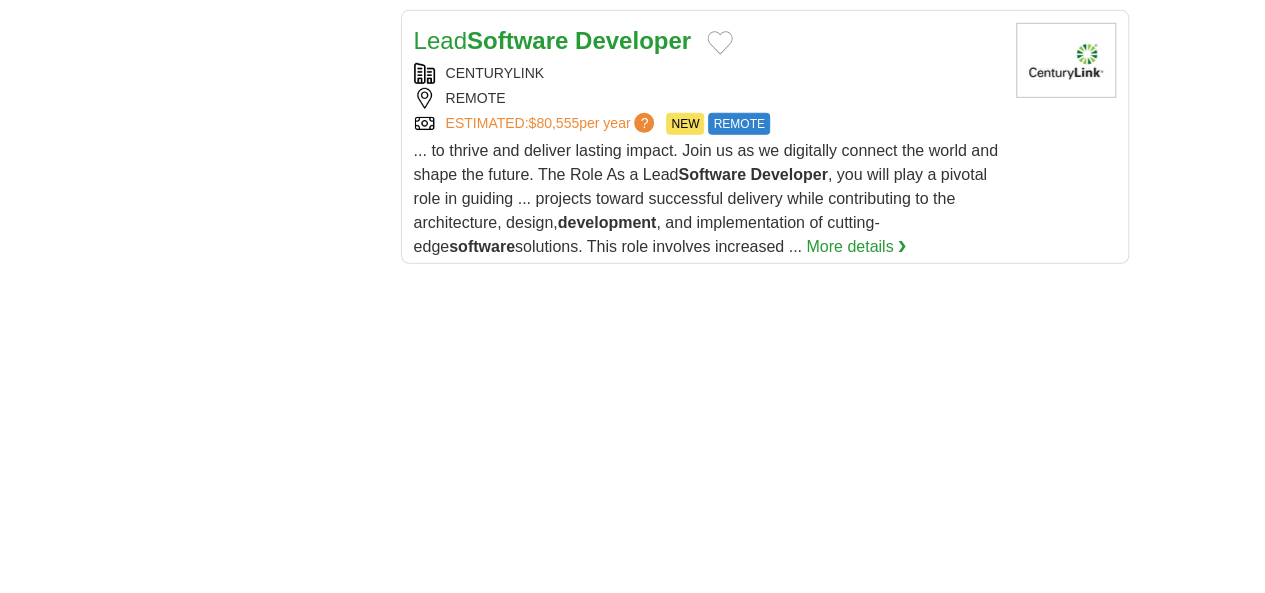 scroll, scrollTop: 3100, scrollLeft: 0, axis: vertical 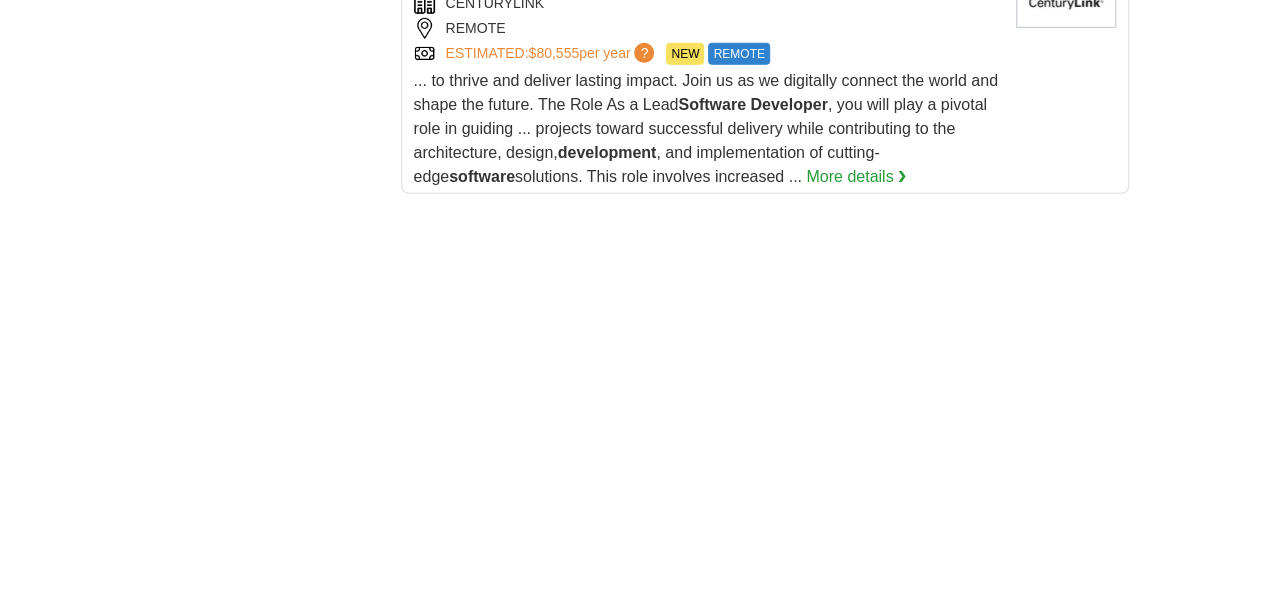 click on "3" at bounding box center [710, 994] 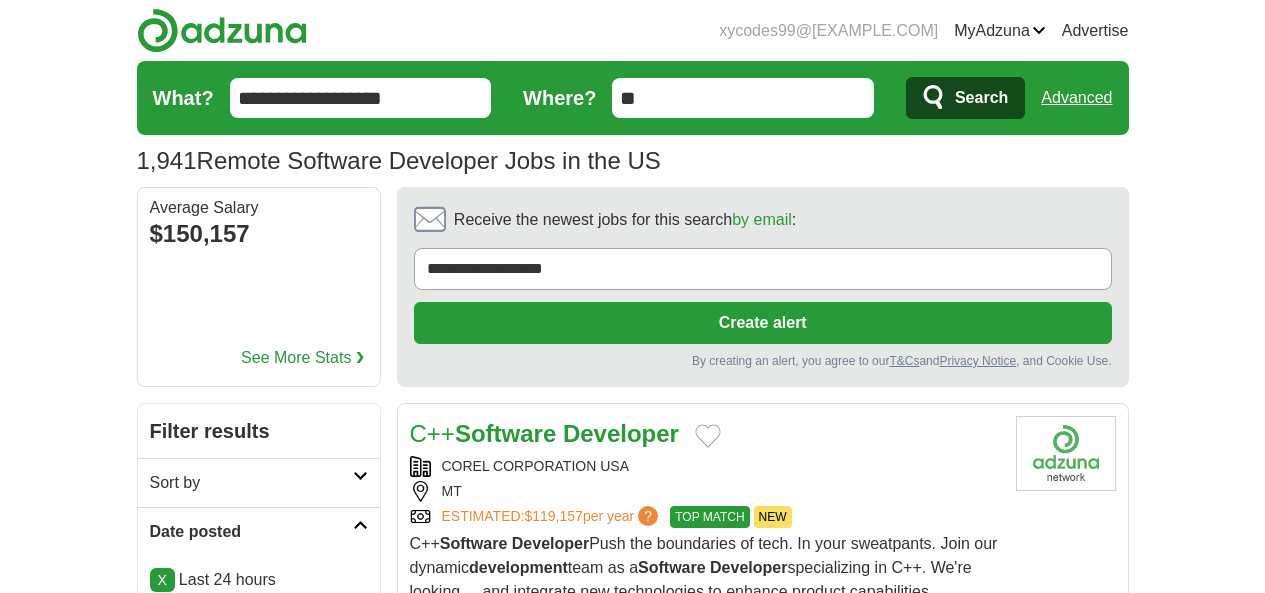 scroll, scrollTop: 700, scrollLeft: 0, axis: vertical 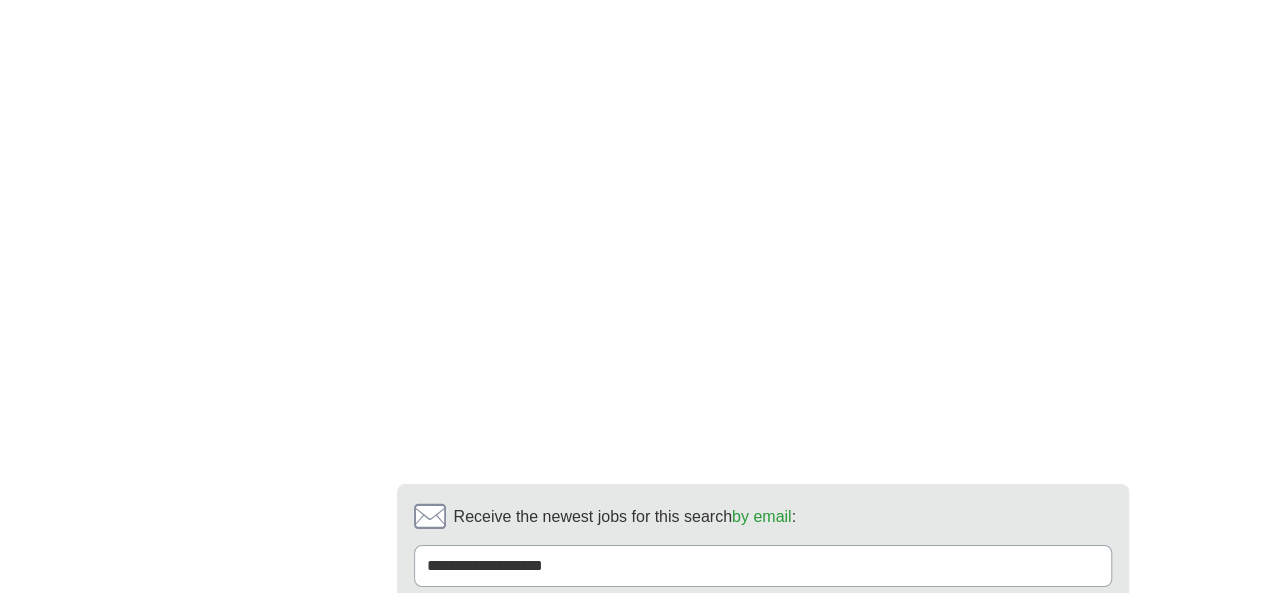 click on "4" at bounding box center [755, 750] 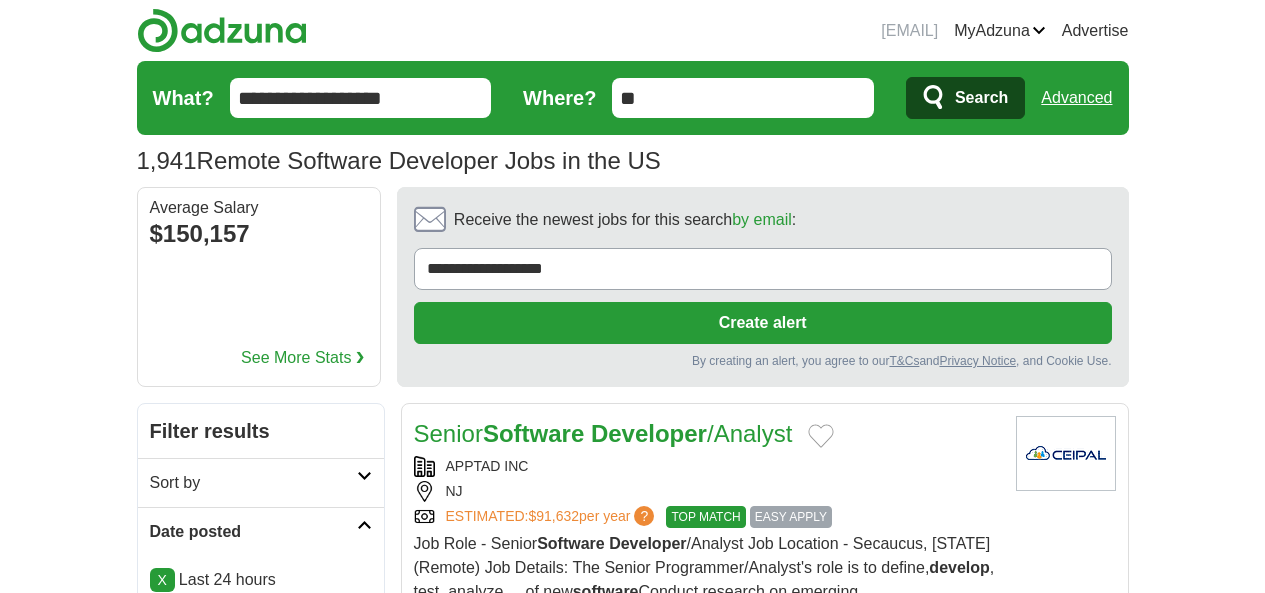scroll, scrollTop: 0, scrollLeft: 0, axis: both 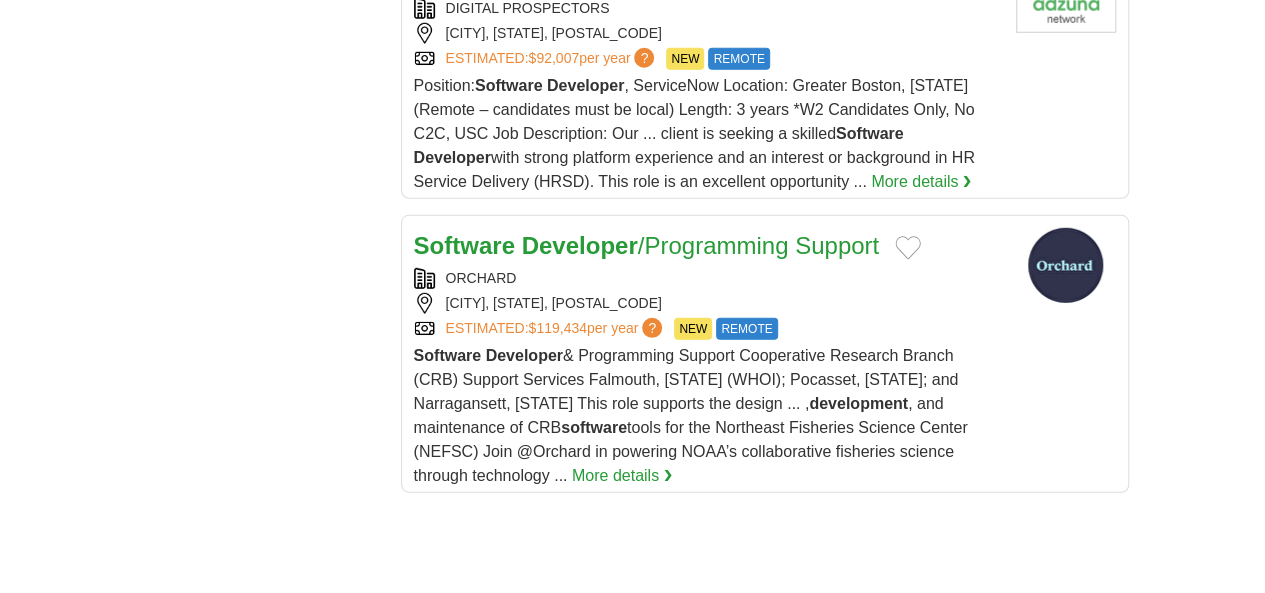click on "5" at bounding box center (804, 971) 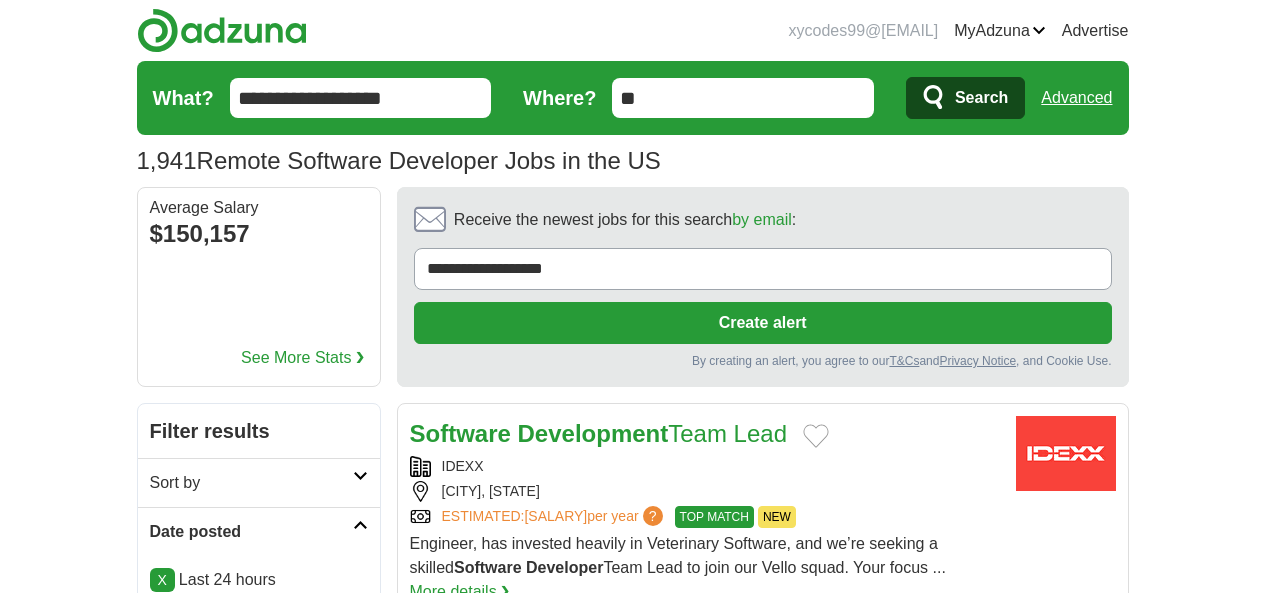 scroll, scrollTop: 0, scrollLeft: 0, axis: both 